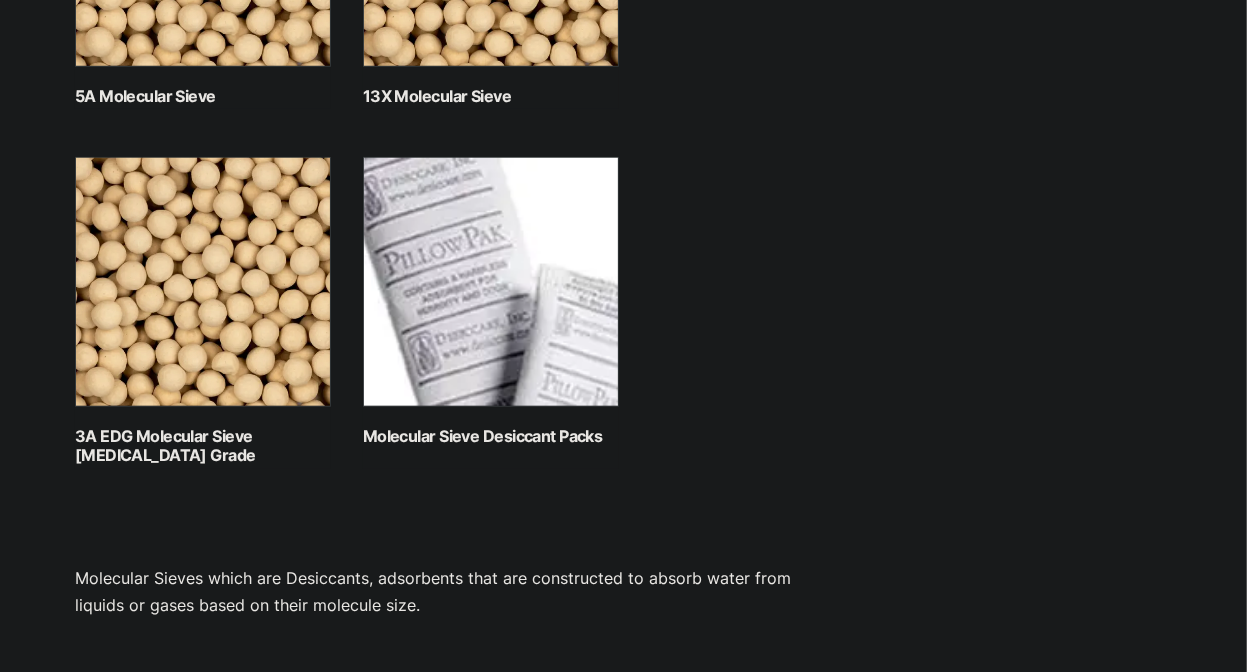 scroll, scrollTop: 1296, scrollLeft: 0, axis: vertical 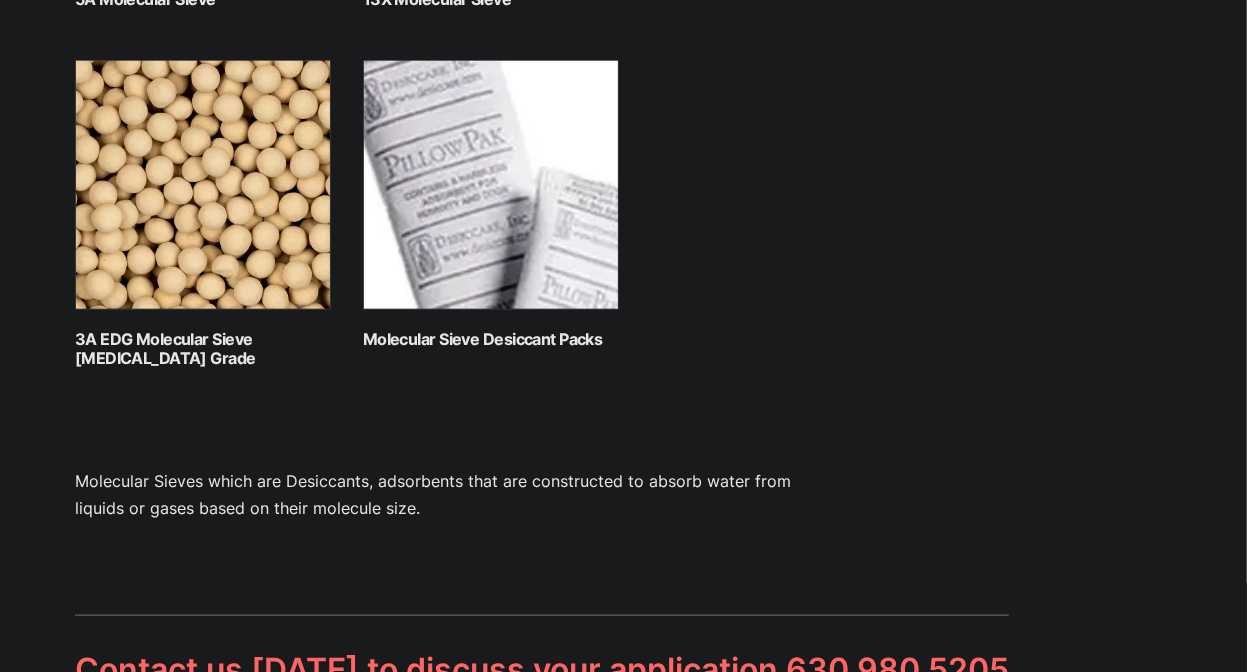 click at bounding box center (491, 185) 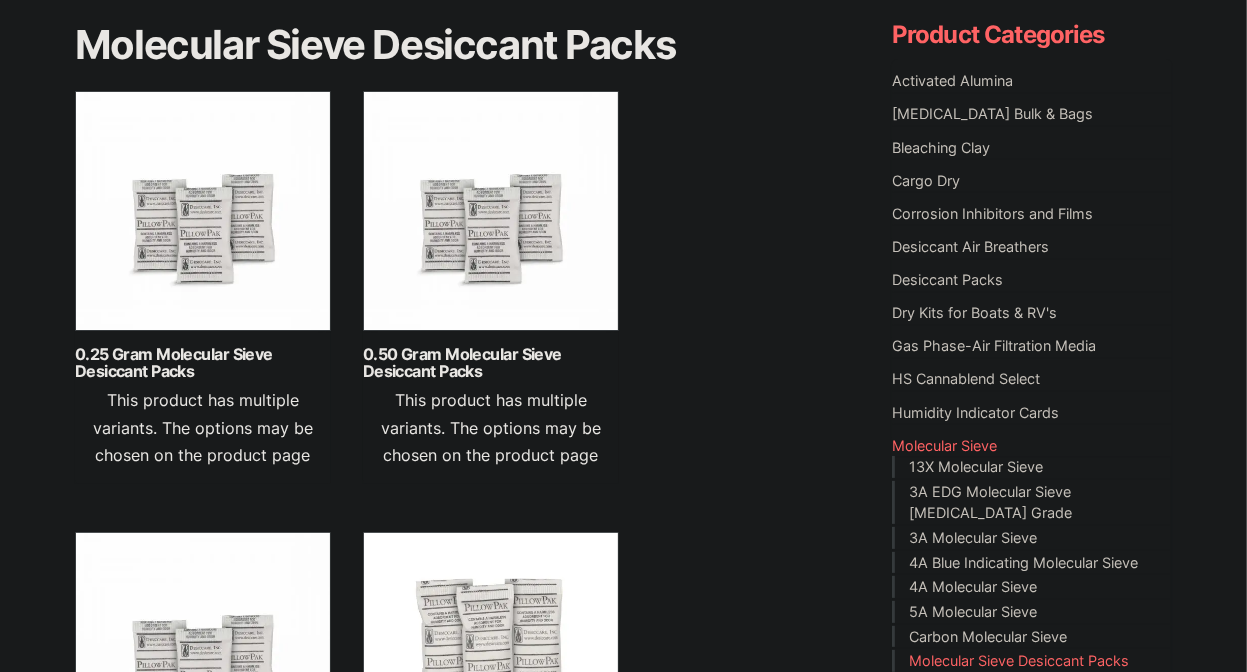 scroll, scrollTop: 216, scrollLeft: 0, axis: vertical 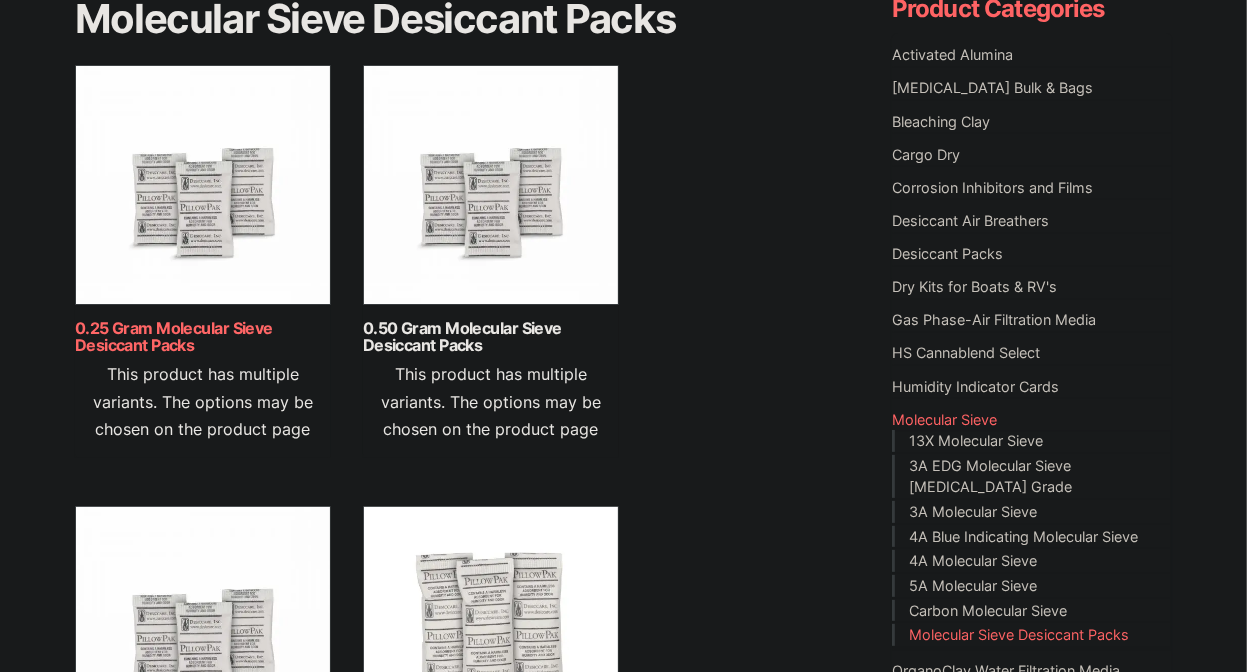click on "0.25 Gram Molecular Sieve Desiccant Packs" at bounding box center [203, 337] 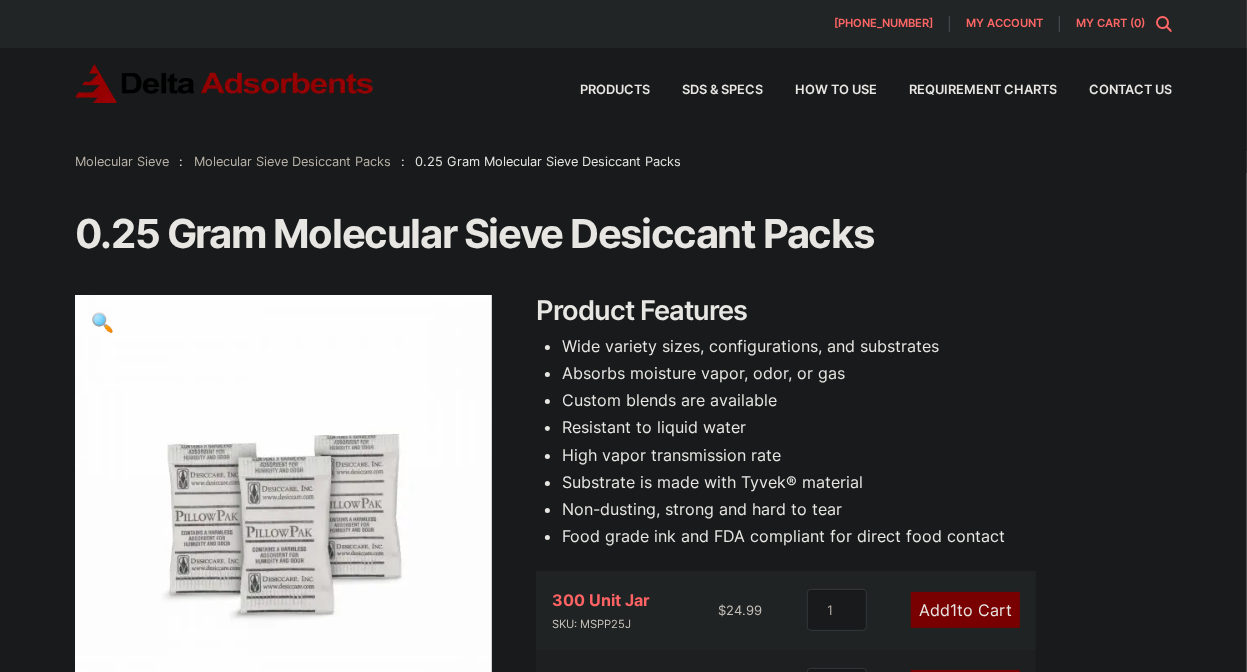 scroll, scrollTop: 108, scrollLeft: 0, axis: vertical 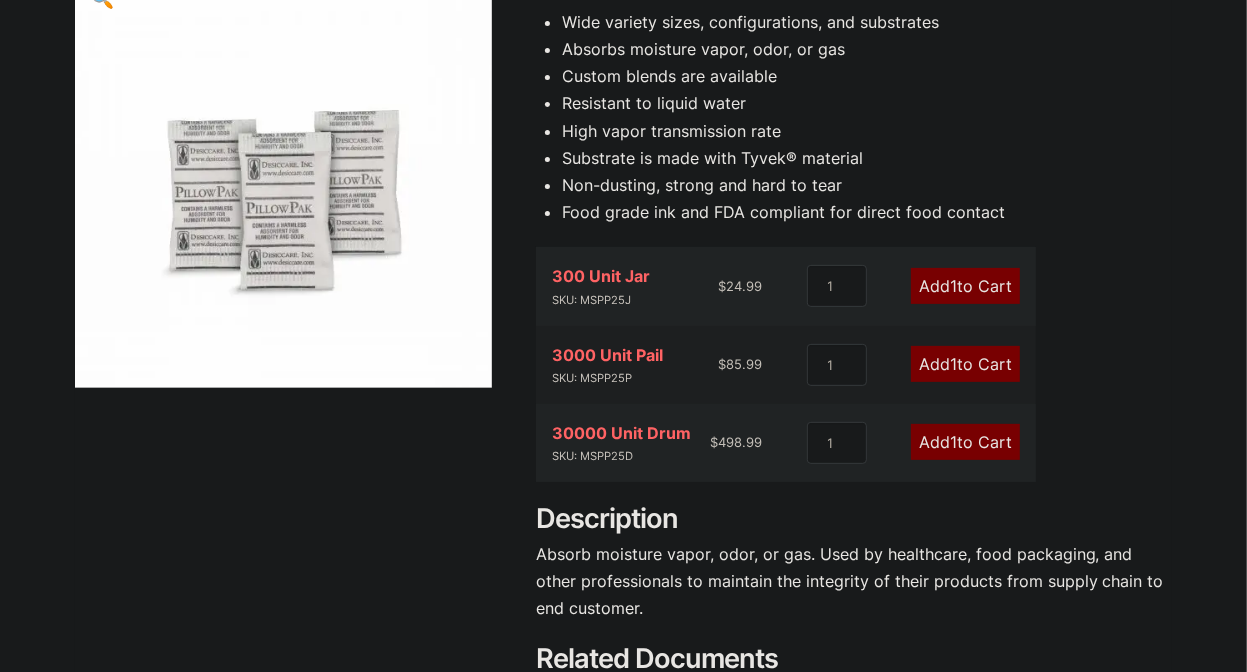 click on "1" at bounding box center [953, 286] 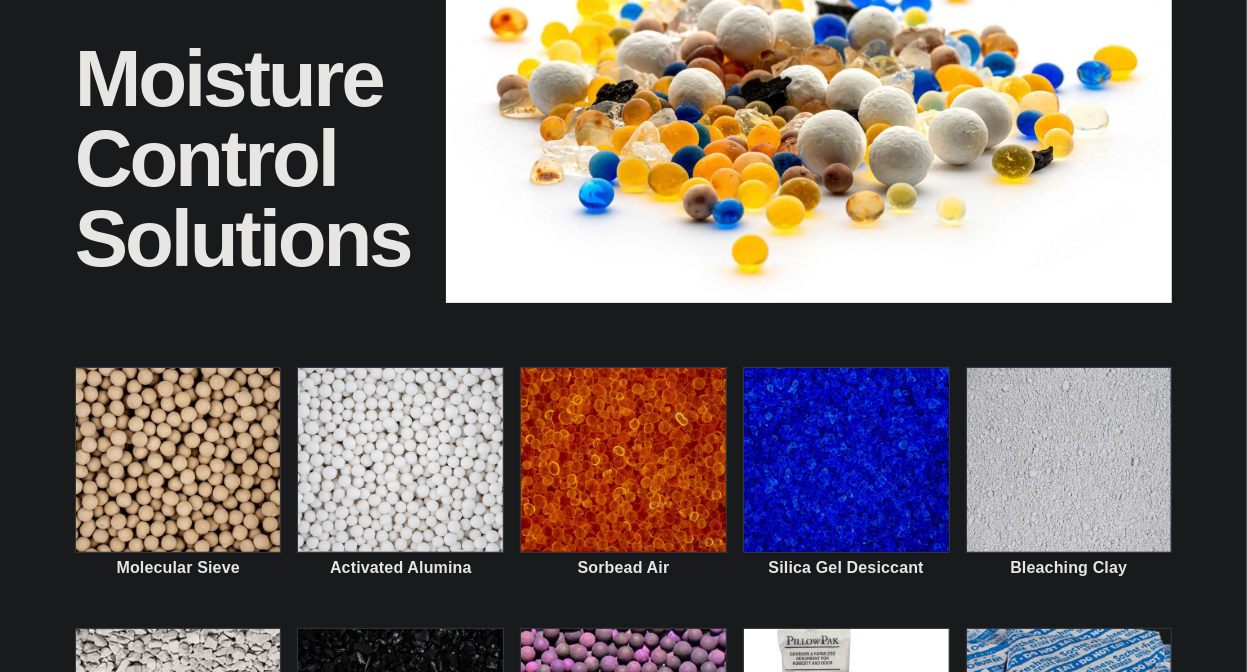 scroll, scrollTop: 0, scrollLeft: 0, axis: both 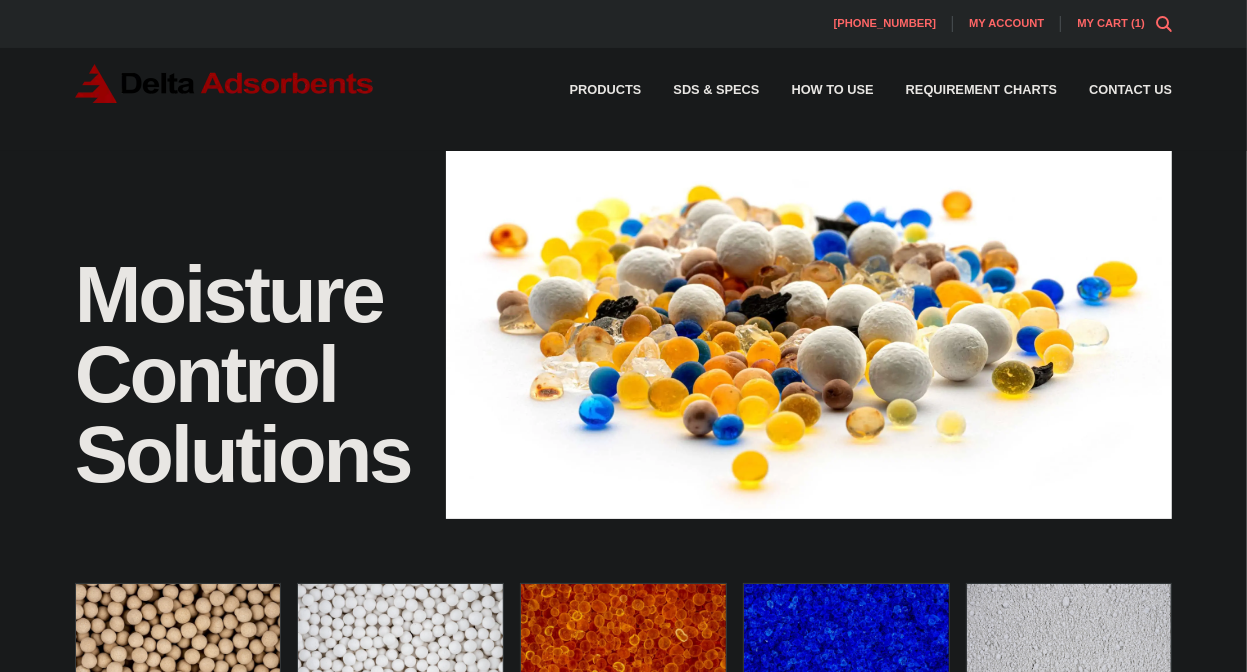 click on "My Cart ( 1 )" at bounding box center (1111, 23) 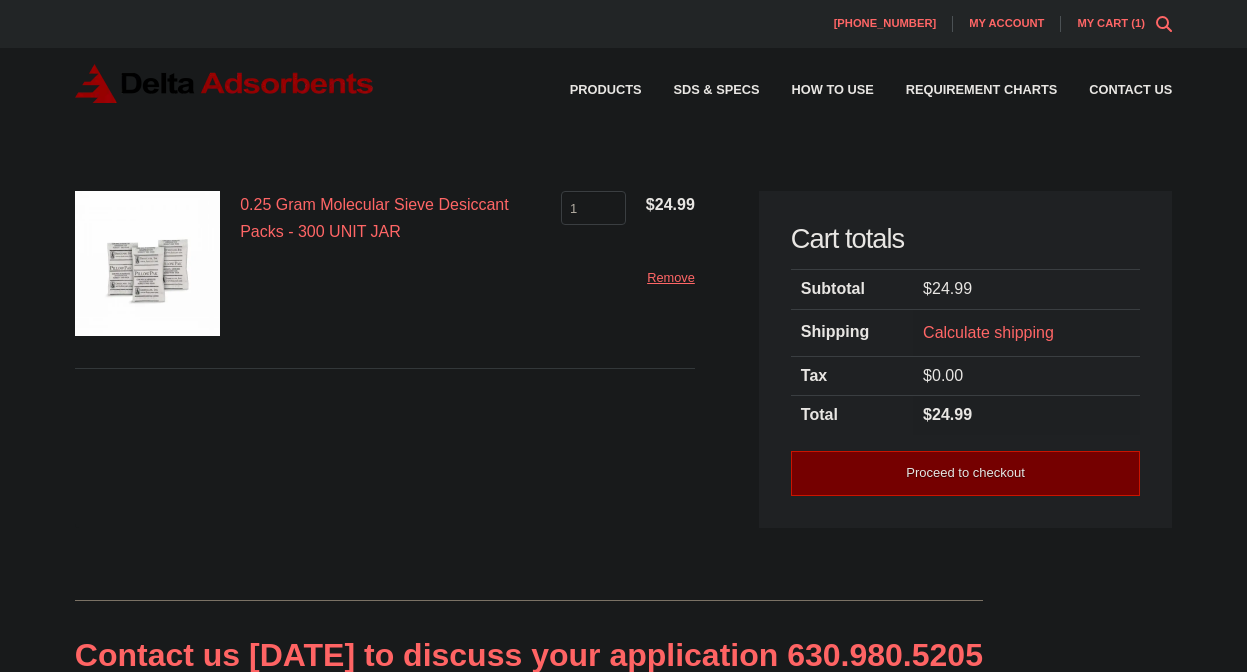 scroll, scrollTop: 0, scrollLeft: 0, axis: both 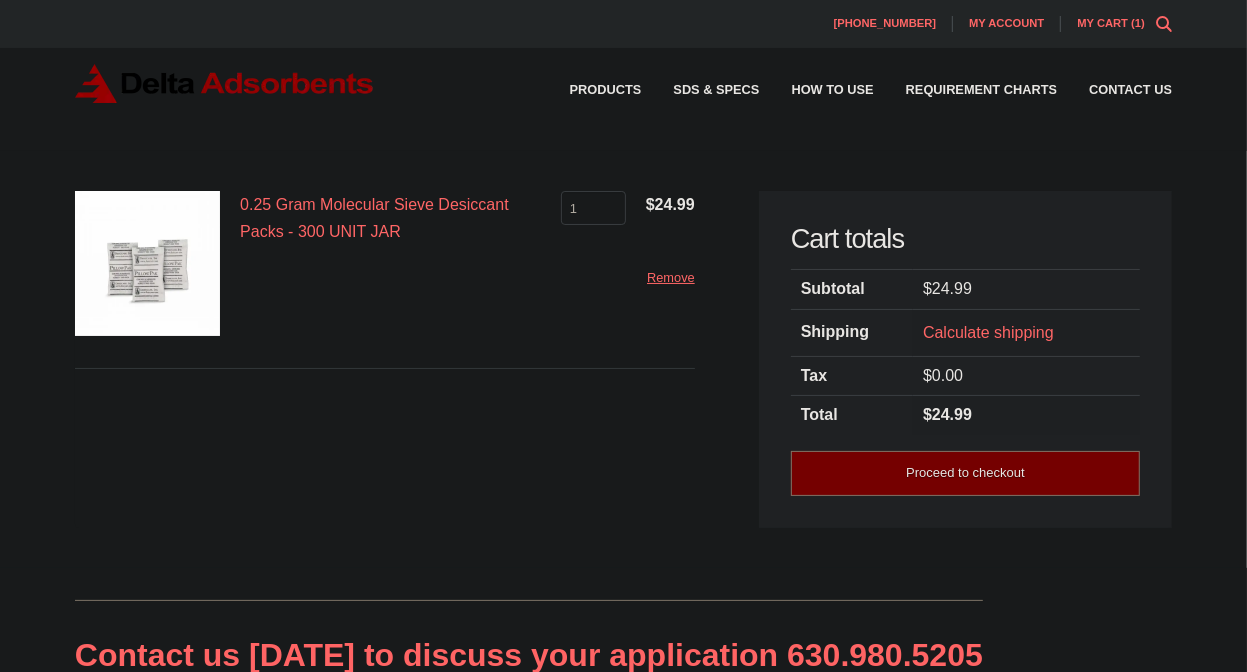 click on "Proceed to checkout" at bounding box center [965, 473] 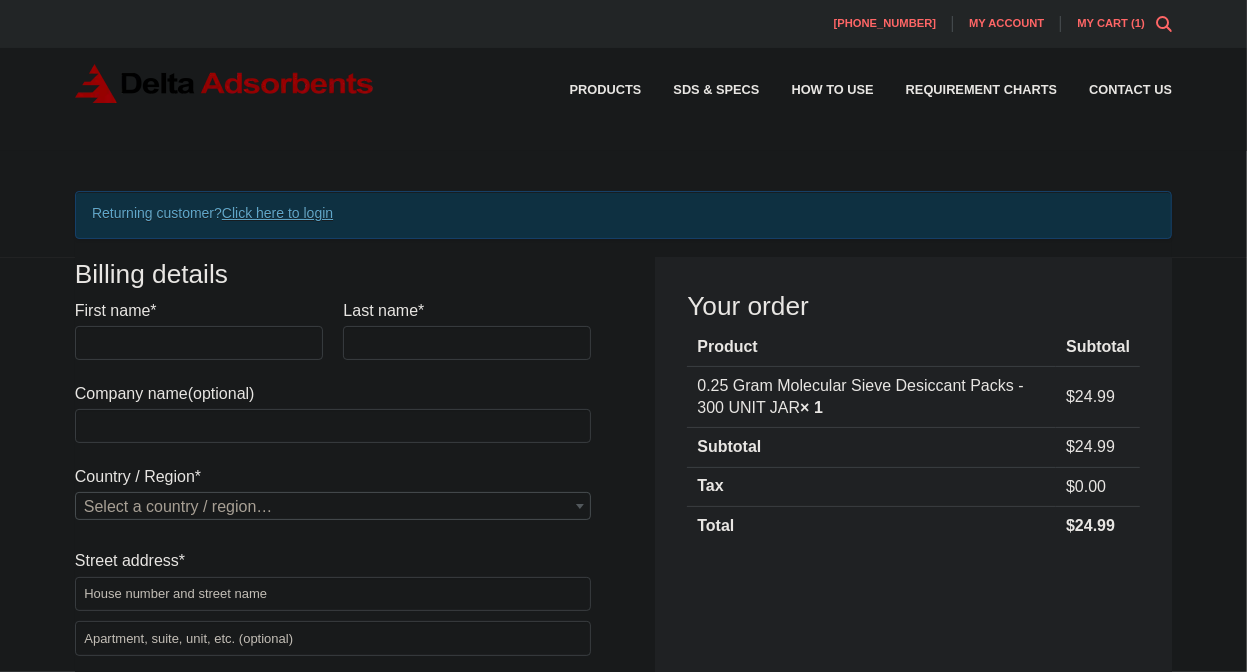 scroll, scrollTop: 0, scrollLeft: 0, axis: both 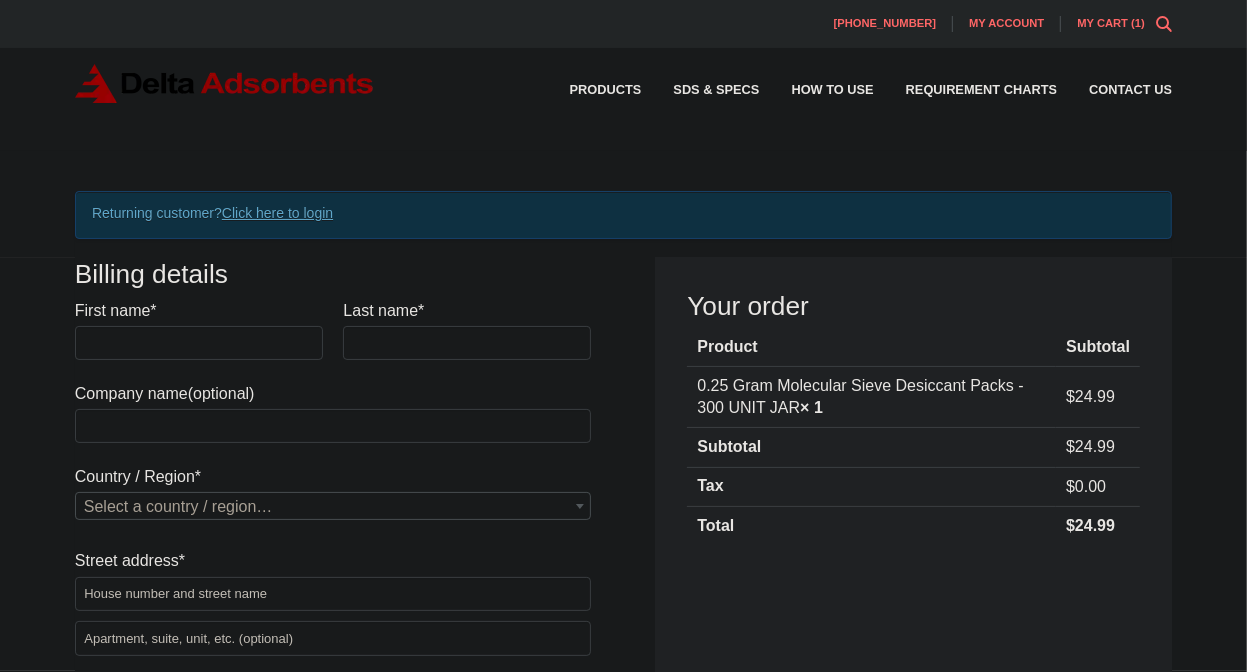 click on "My Cart ( 1 )" at bounding box center [1111, 23] 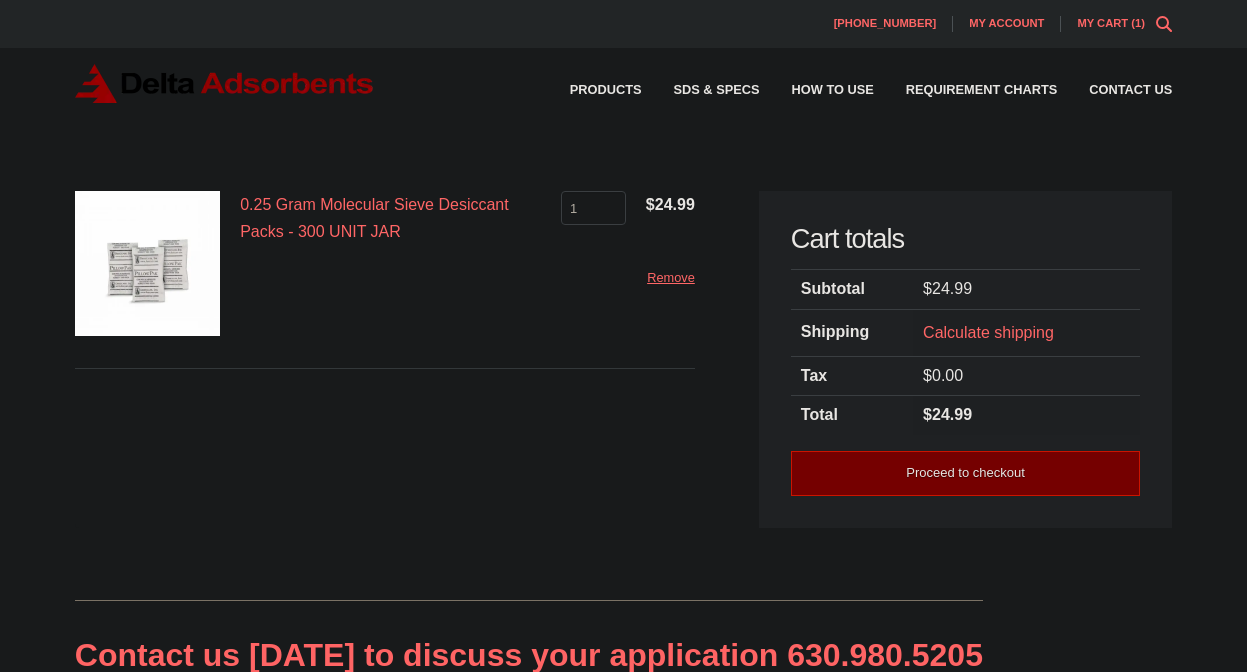 scroll, scrollTop: 0, scrollLeft: 0, axis: both 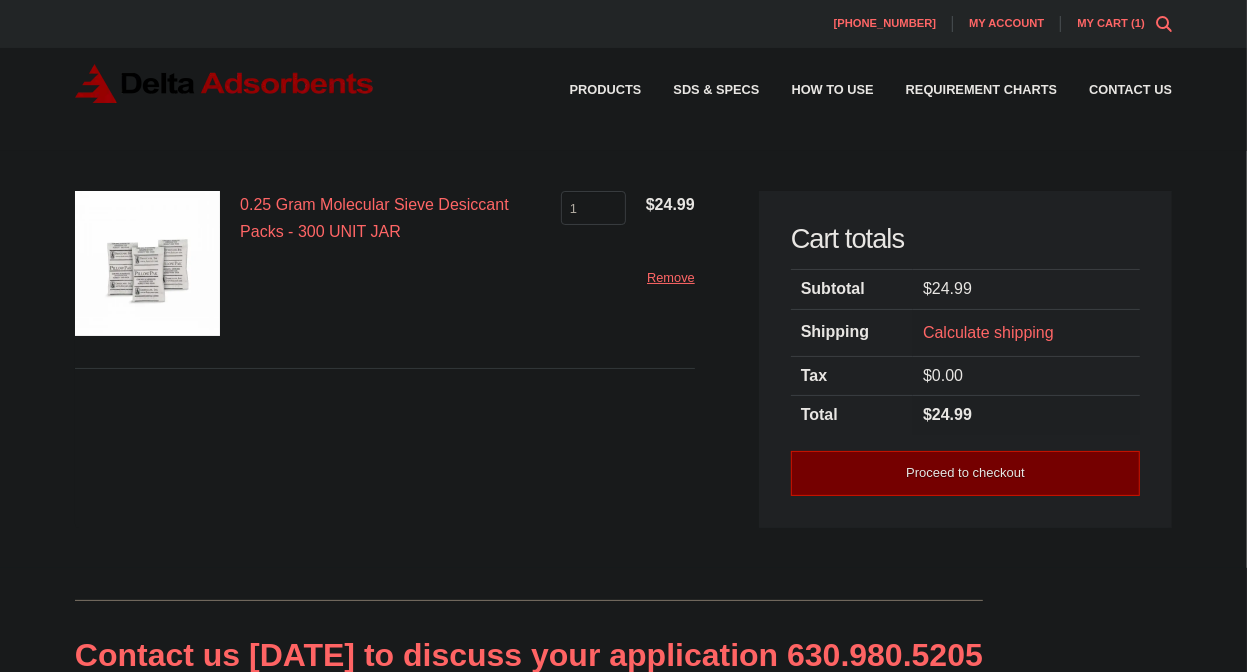 click on "Remove" at bounding box center (671, 277) 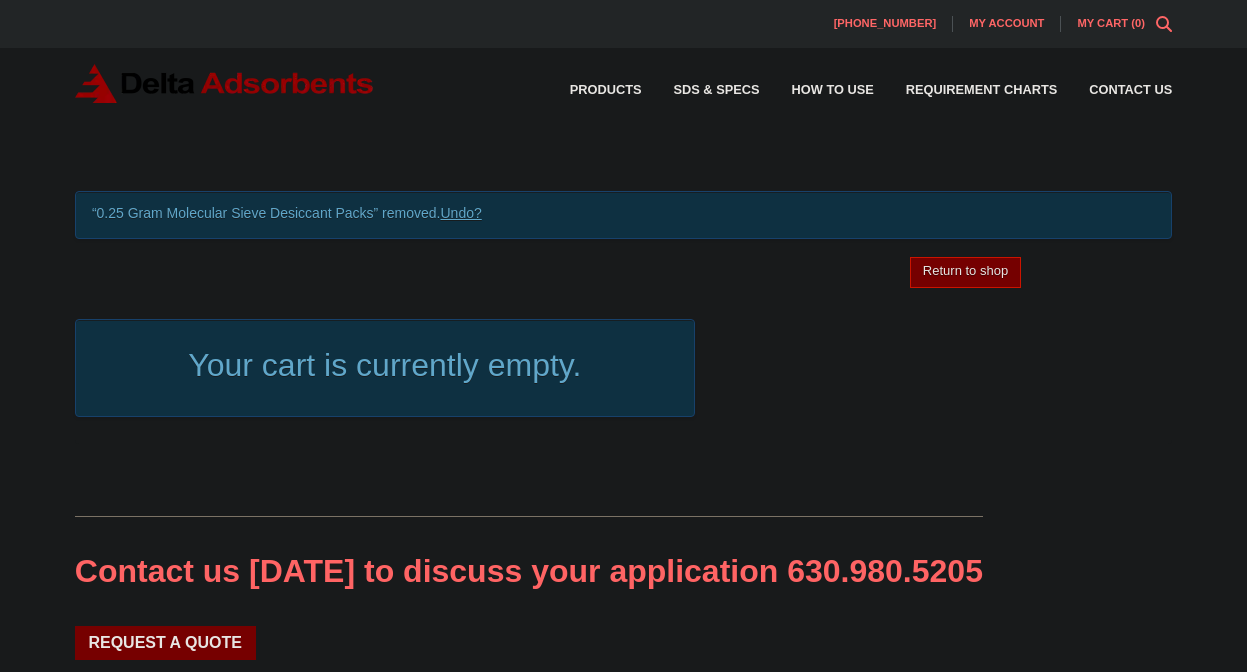 scroll, scrollTop: 0, scrollLeft: 0, axis: both 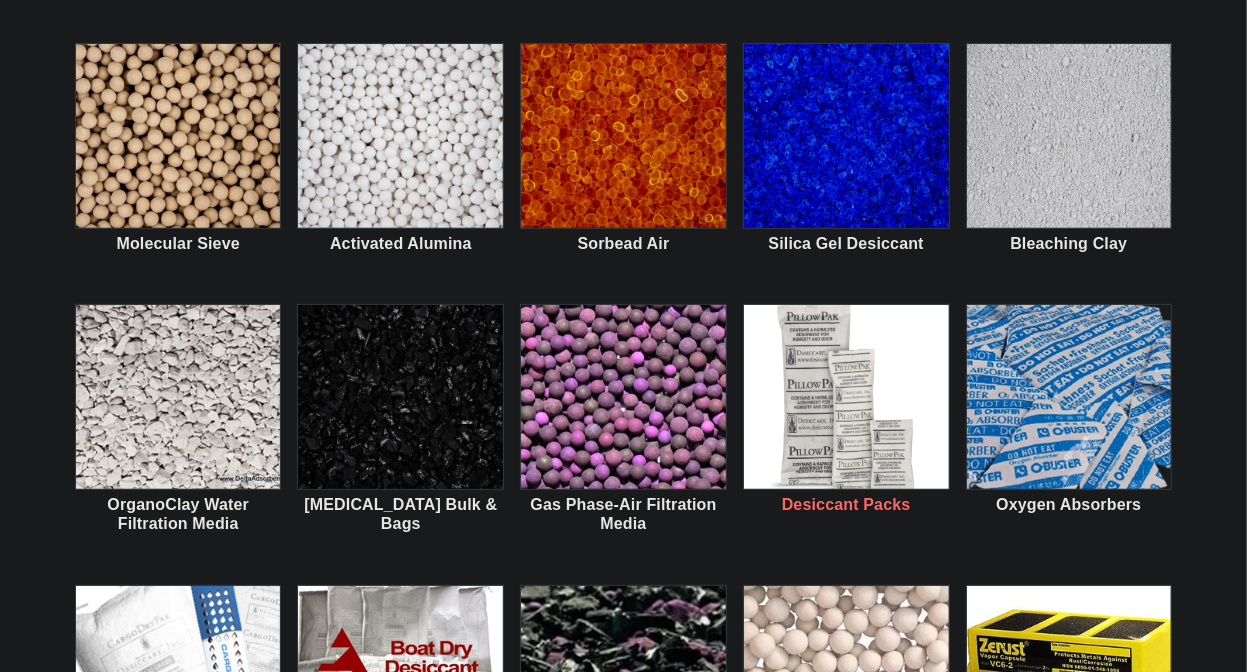 click at bounding box center (846, 398) 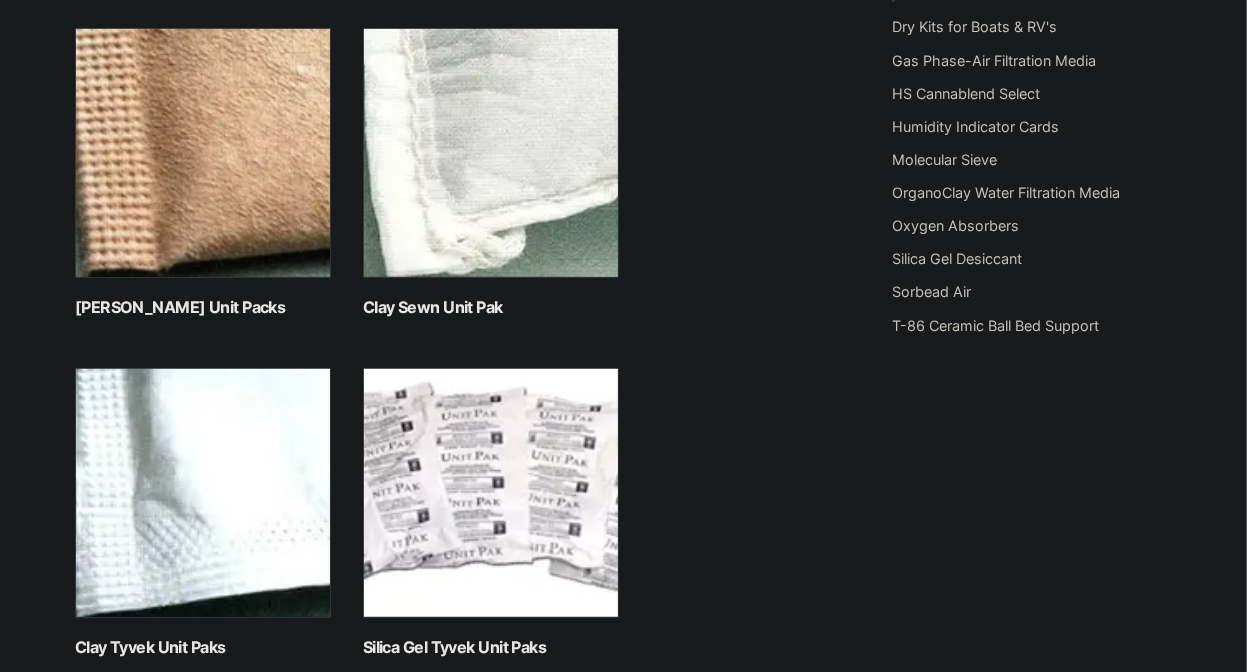 scroll, scrollTop: 432, scrollLeft: 0, axis: vertical 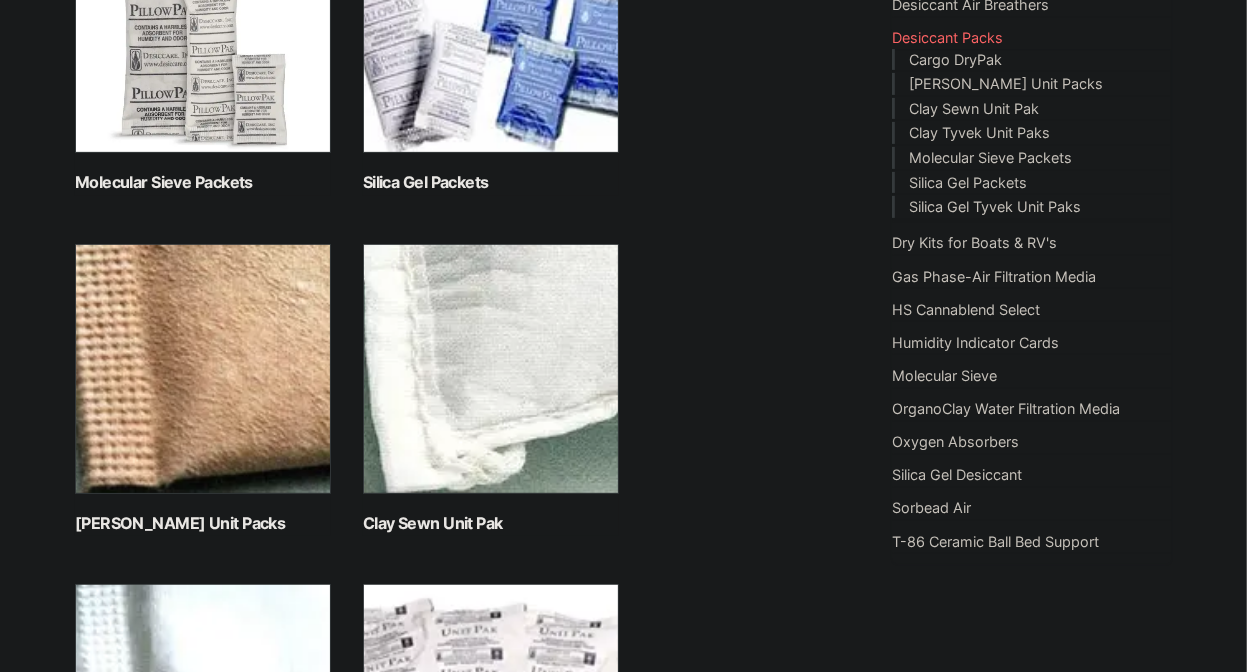 click at bounding box center (491, 28) 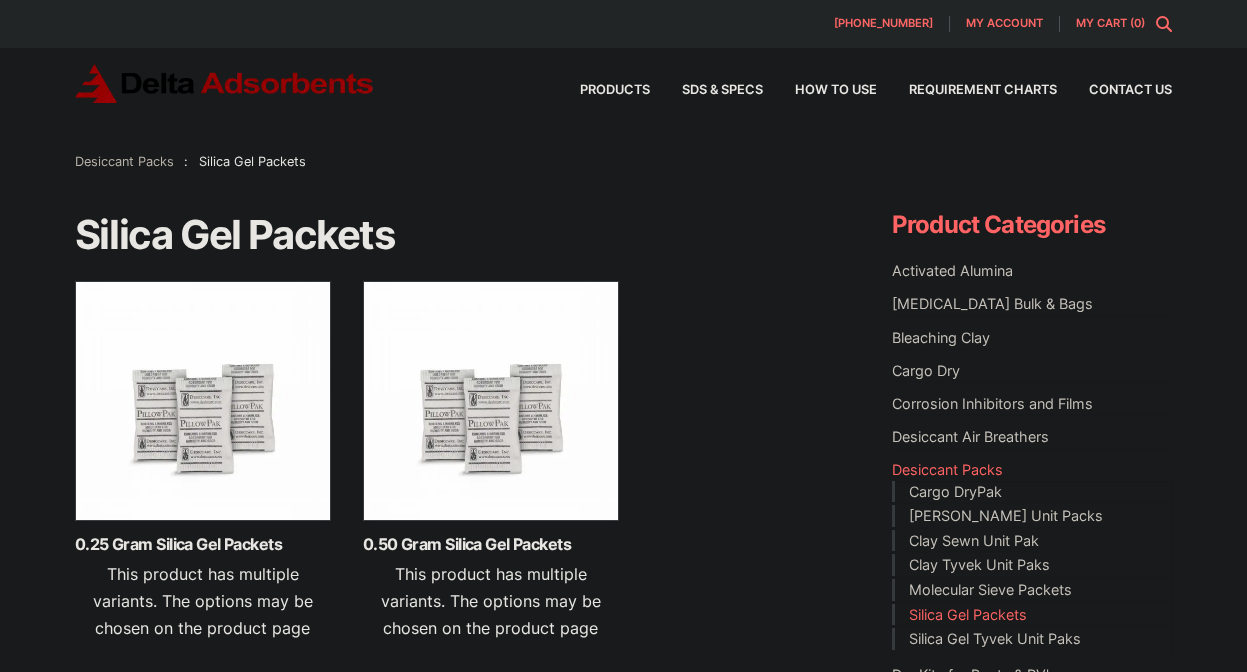scroll, scrollTop: 216, scrollLeft: 0, axis: vertical 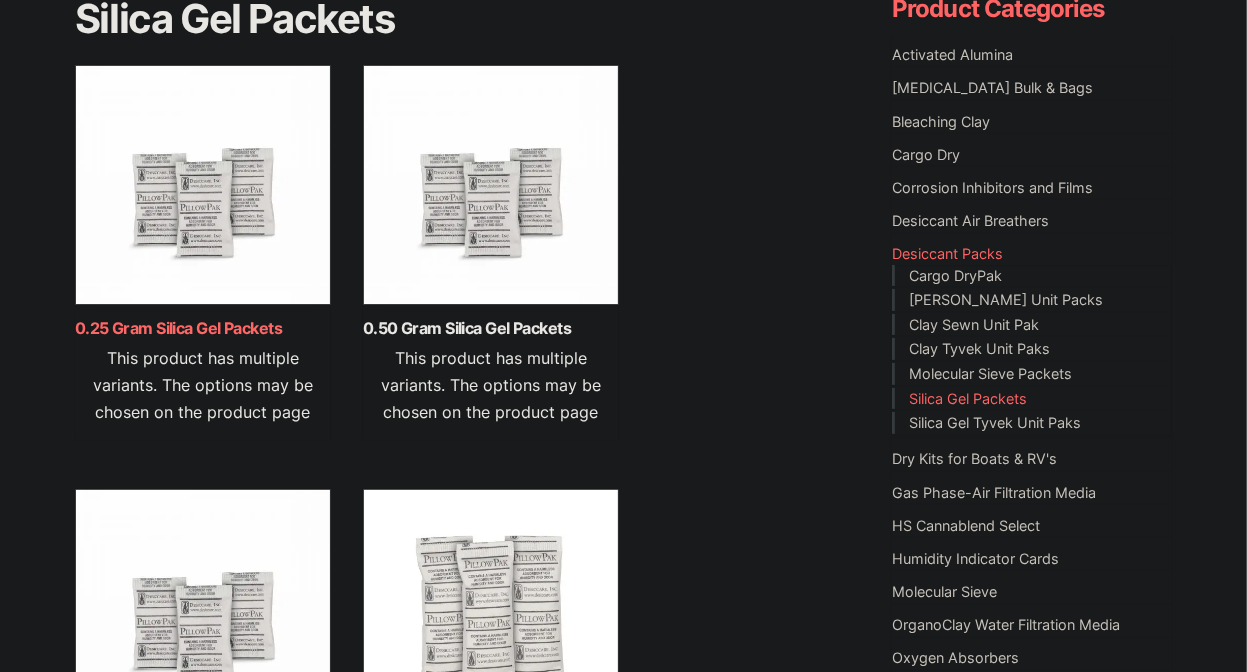 click on "0.25 Gram Silica Gel Packets" at bounding box center (203, 328) 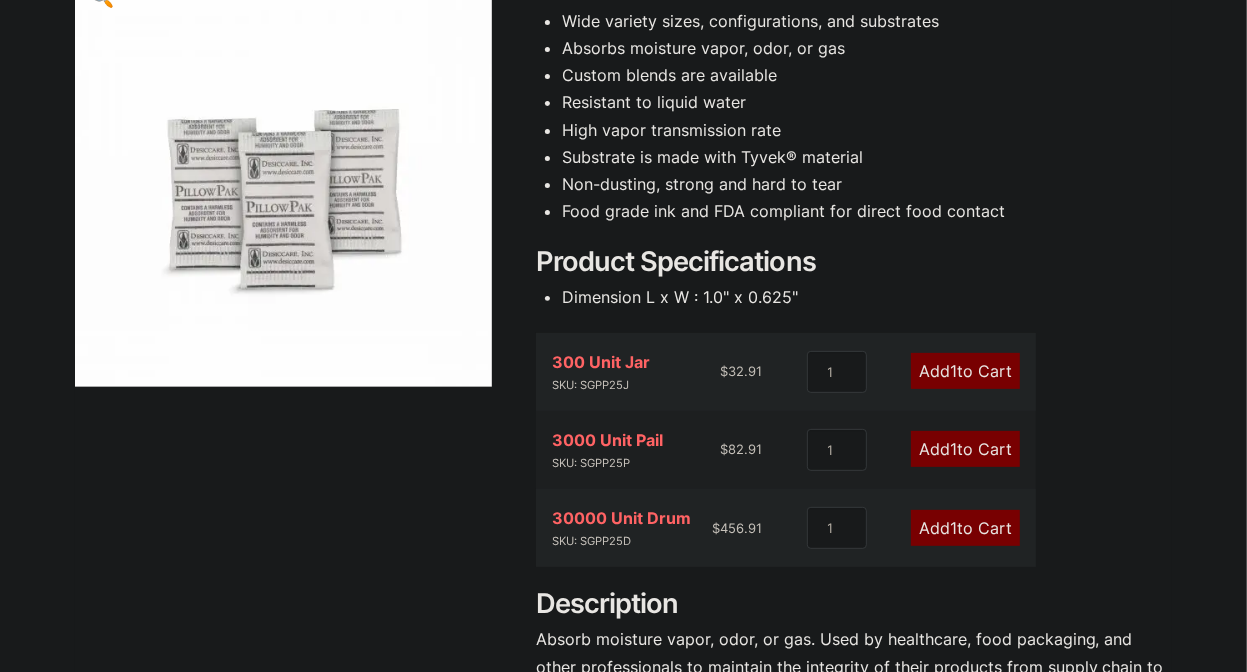 scroll, scrollTop: 324, scrollLeft: 0, axis: vertical 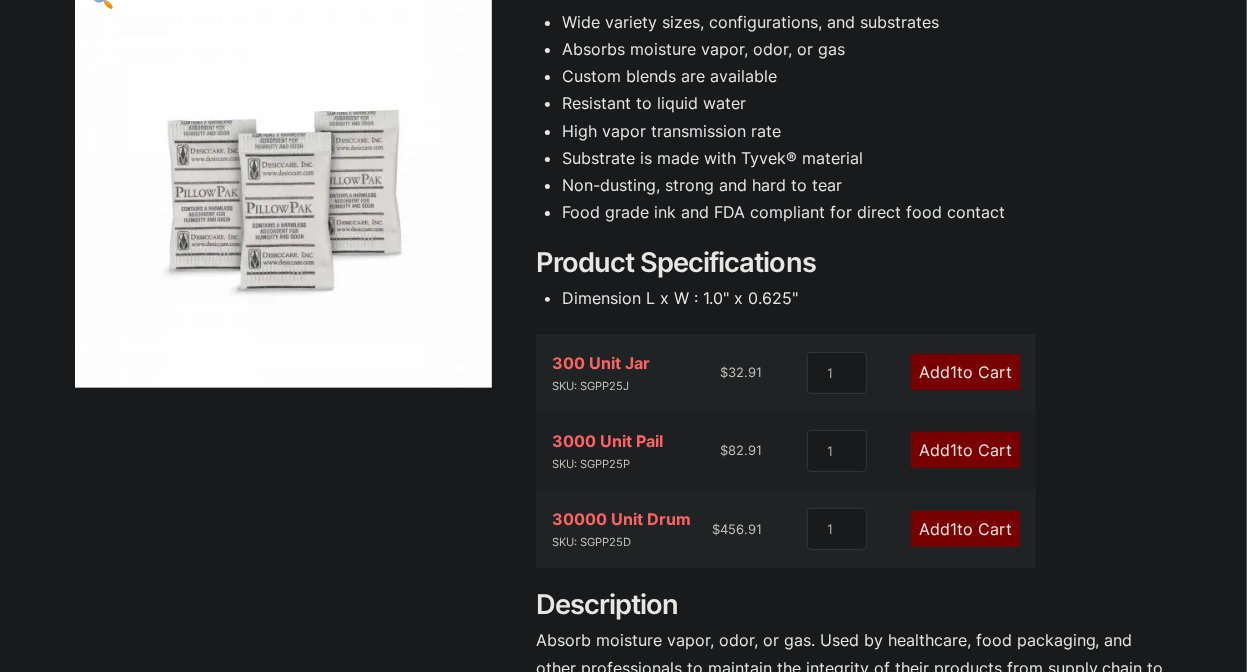 click on "Our website has detected that you are using an outdated browser that will prevent you from accessing certain features.  Please use one of the following browers when visiting our site for the best overall user experience. Chrome Firefox Edge Safari 630-980-5205 My account My Cart ( 0 )
Products SDS & SPECS How to Use Requirement Charts Contact Us
Desiccant Packs   :   Silica Gel Packets   :   0.25 Gram Silica Gel Packets
0.25 Gram Silica Gel Packets 🔍
Product Features Wide variety sizes, configurations, and substrates Absorbs moisture vapor, odor, or gas Custom blends are available Resistant to liquid water High vapor transmission rate Substrate is made with Tyvek® material Non-dusting, strong and hard to tear Food grade ink and FDA compliant for direct food contact Product Specifications Dimension L x W : 1.0" x 0.625"
300 Unit Jar					 SKU: SGPP25J" at bounding box center (623, 476) 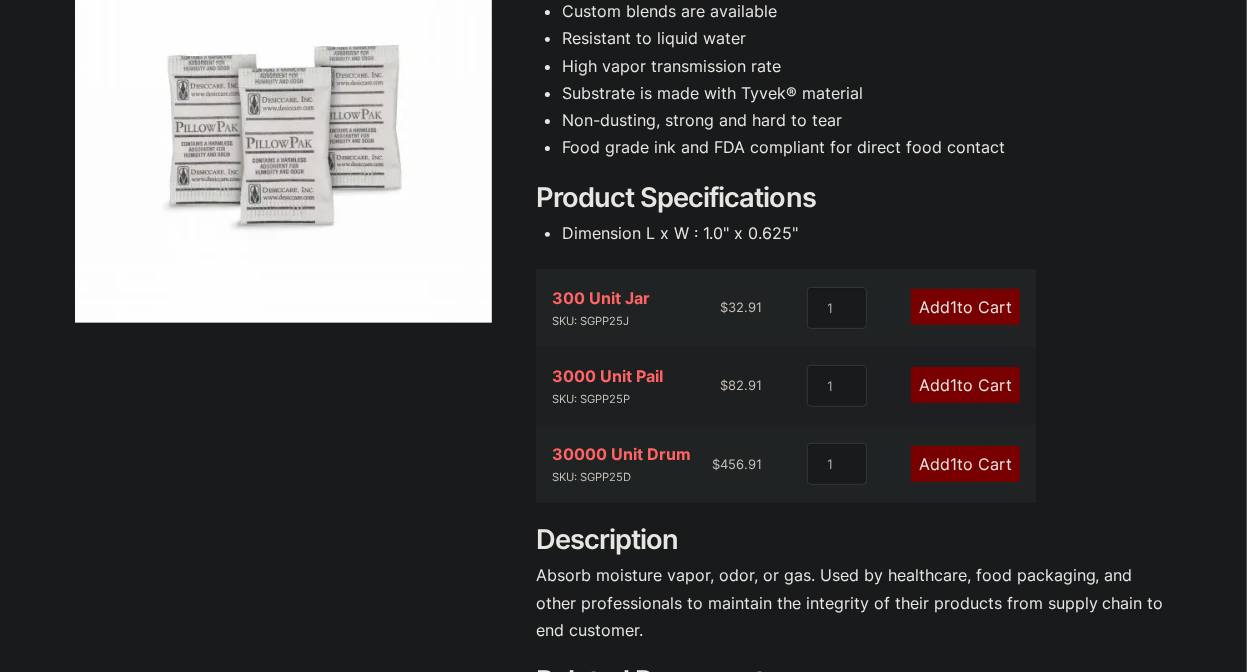 scroll, scrollTop: 432, scrollLeft: 0, axis: vertical 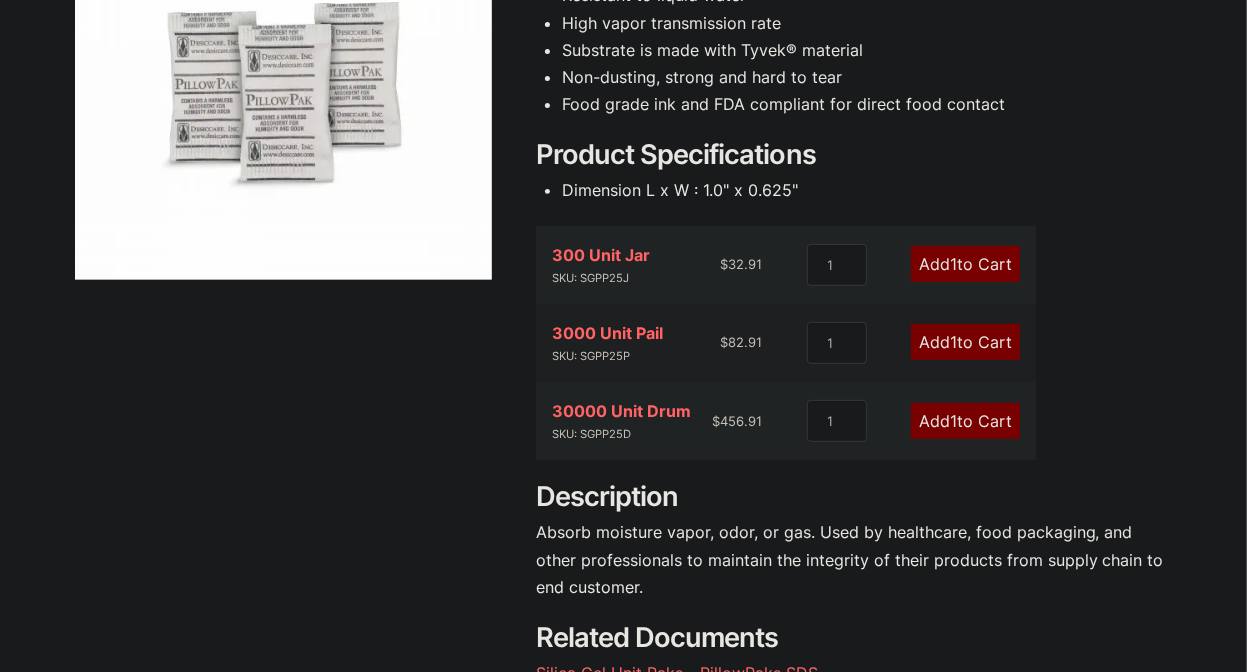 click on "0.25 Gram Silica Gel Packets 🔍
Product Features Wide variety sizes, configurations, and substrates Absorbs moisture vapor, odor, or gas Custom blends are available Resistant to liquid water High vapor transmission rate Substrate is made with Tyvek® material Non-dusting, strong and hard to tear Food grade ink and FDA compliant for direct food contact Product Specifications Dimension L x W : 1.0" x 0.625"
300 Unit Jar					 SKU: SGPP25J
$ 32.91
1
Add  1  to Cart
3000 Unit Pail					 SKU: SGPP25P
$ 82.91
1
Add  1  to Cart
30000 Unit Drum					 SKU: SGPP25D
$ 456.91
1
Add  1  to Cart
Description
Related Documents Silica Gel Unit Paks - PillowPaks SDS" at bounding box center [623, 234] 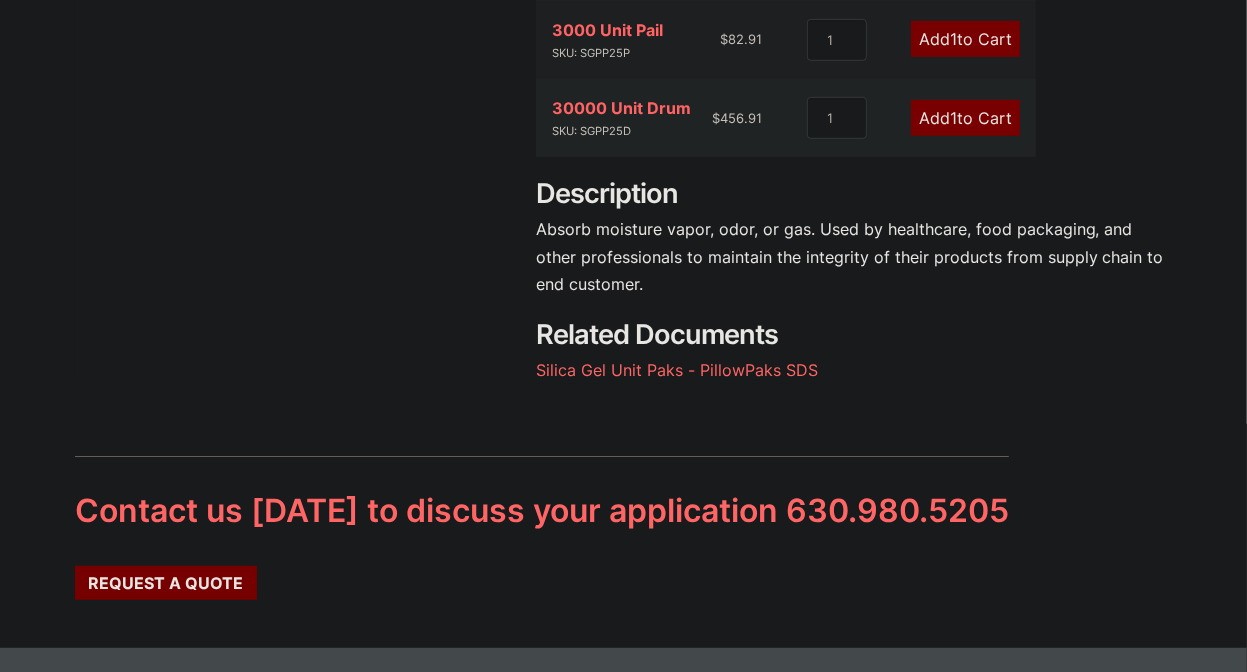 scroll, scrollTop: 929, scrollLeft: 0, axis: vertical 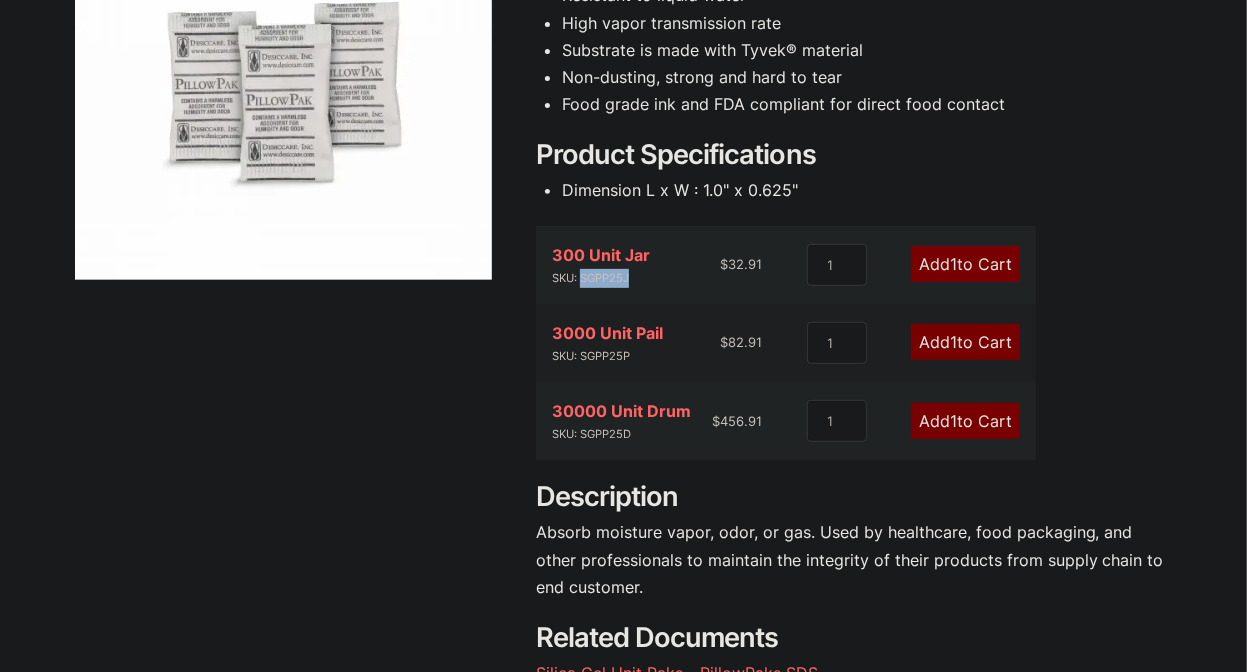 drag, startPoint x: 581, startPoint y: 277, endPoint x: 628, endPoint y: 278, distance: 47.010635 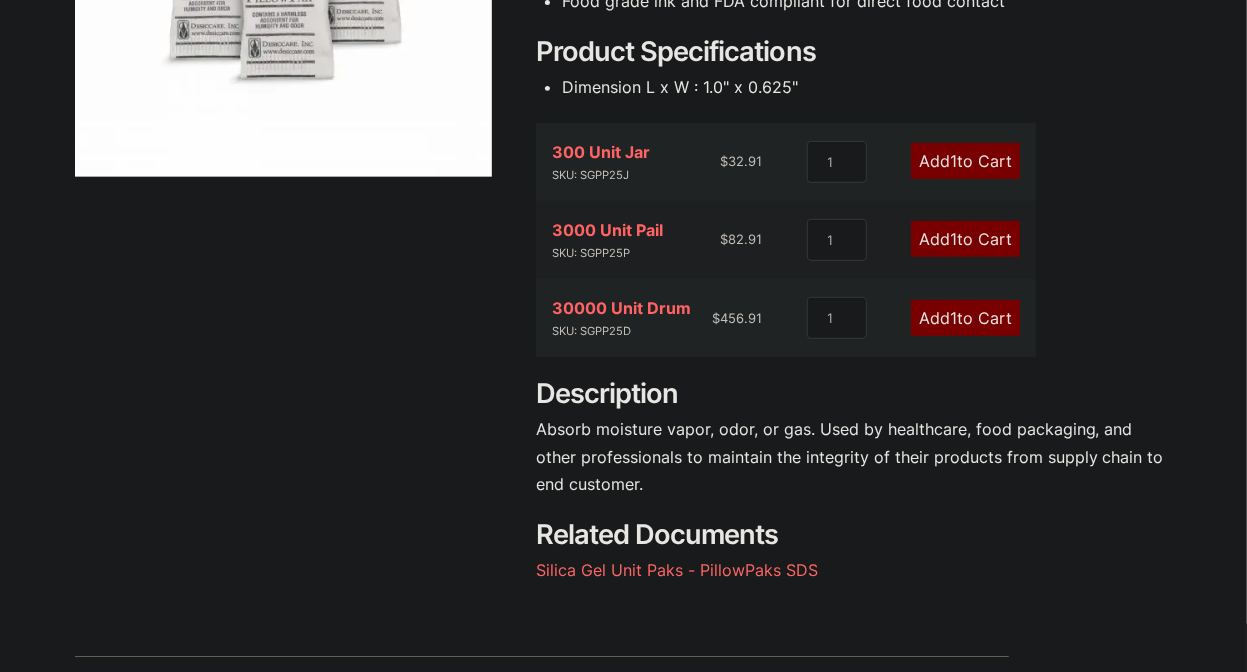 scroll, scrollTop: 540, scrollLeft: 0, axis: vertical 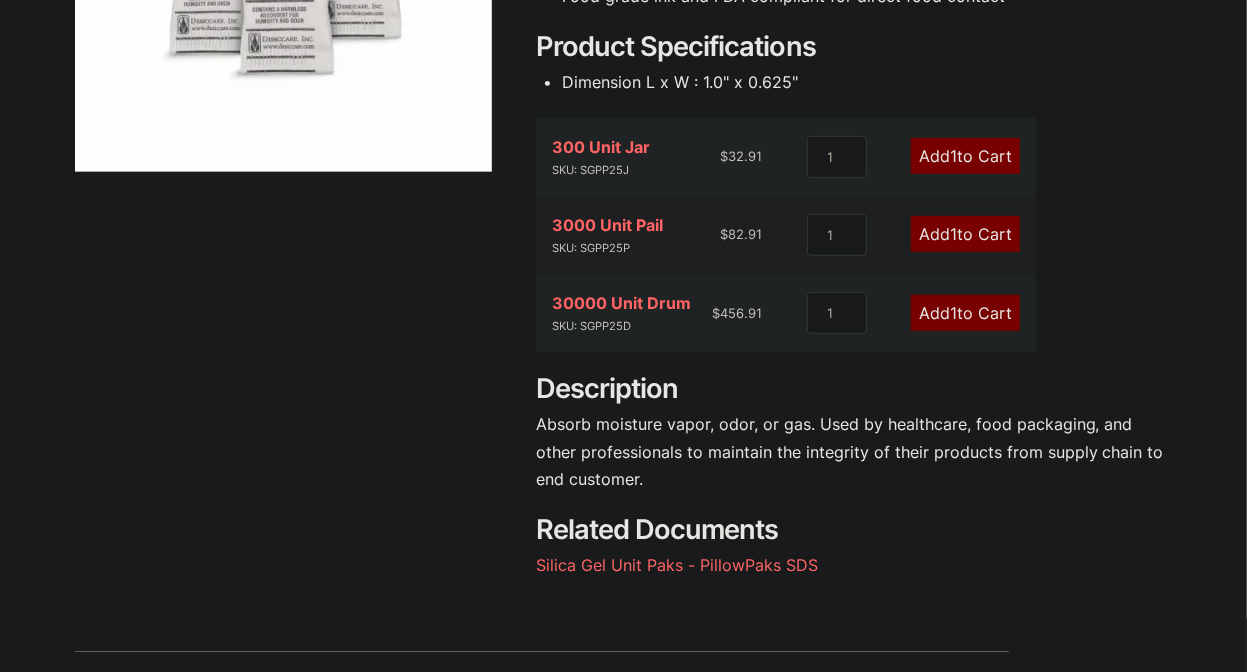 drag, startPoint x: 323, startPoint y: 479, endPoint x: 326, endPoint y: 578, distance: 99.04544 